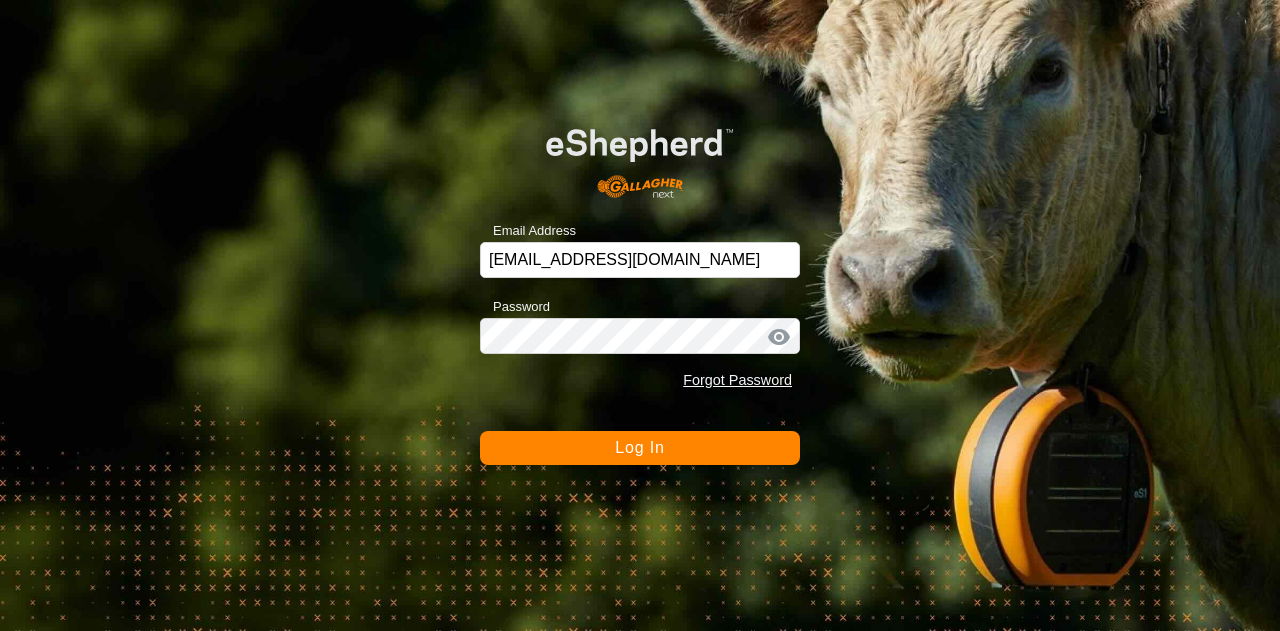 scroll, scrollTop: 0, scrollLeft: 0, axis: both 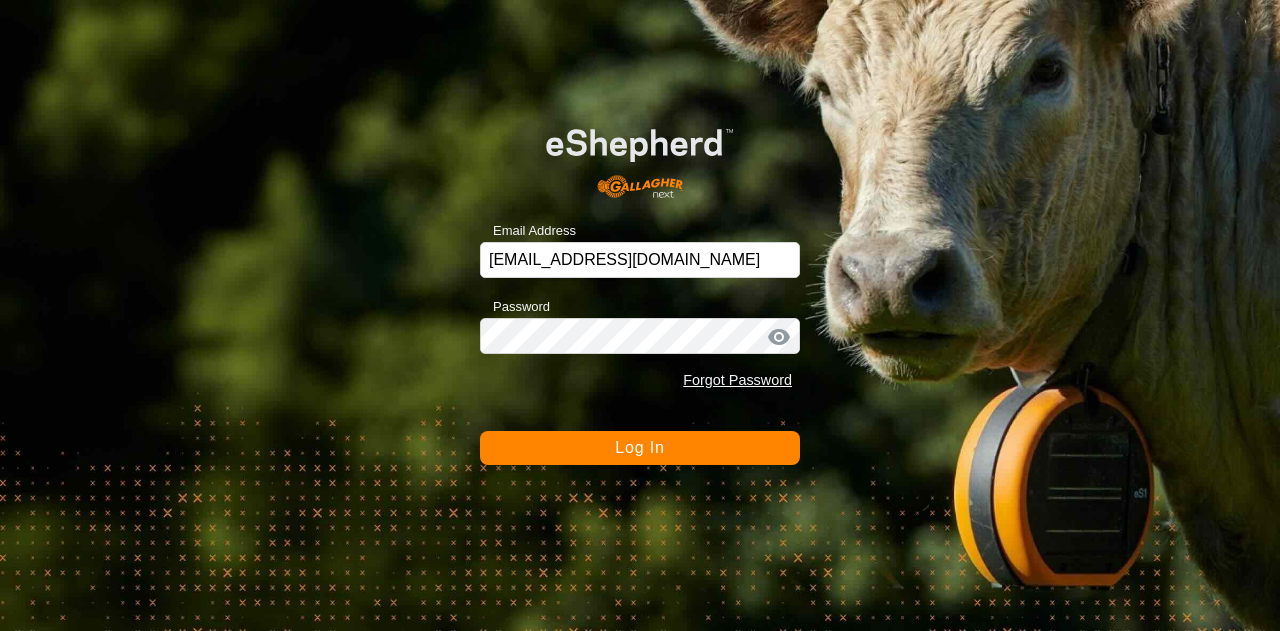 click on "Log In" 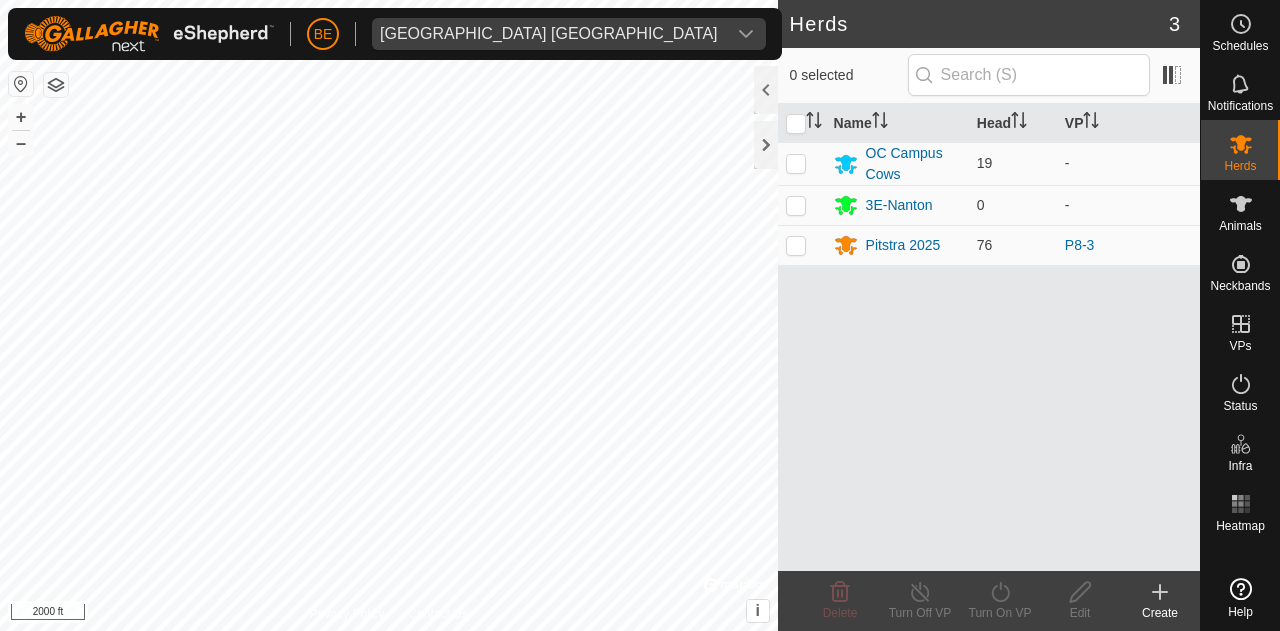 scroll, scrollTop: 0, scrollLeft: 0, axis: both 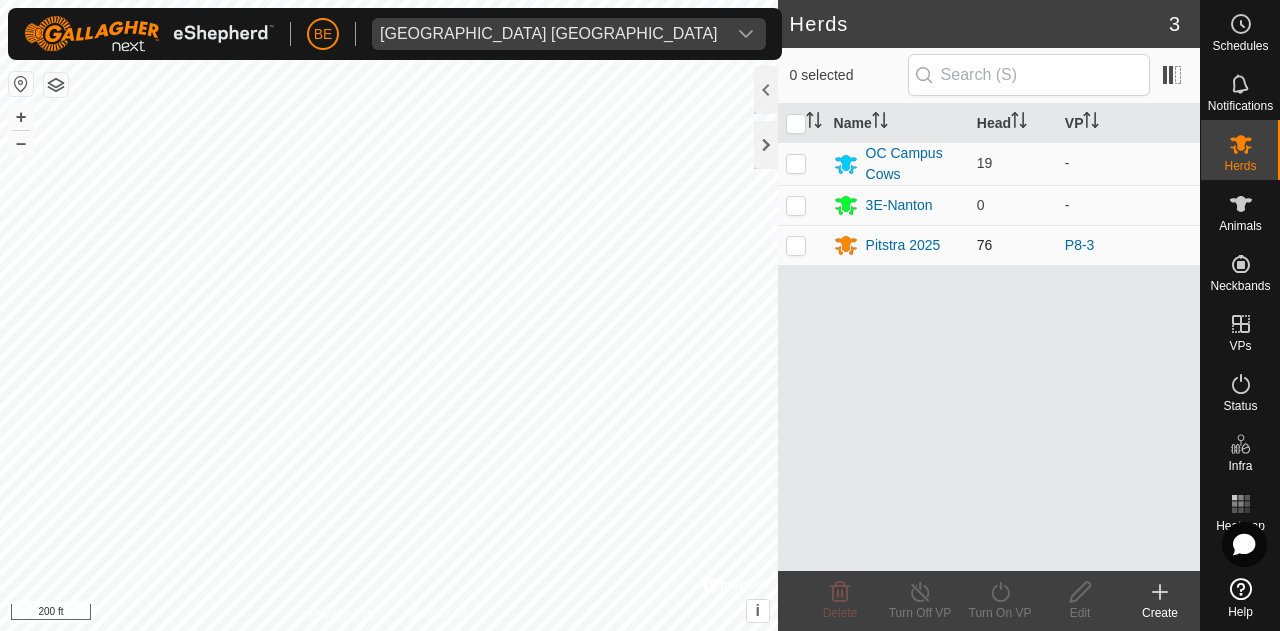 click at bounding box center [796, 245] 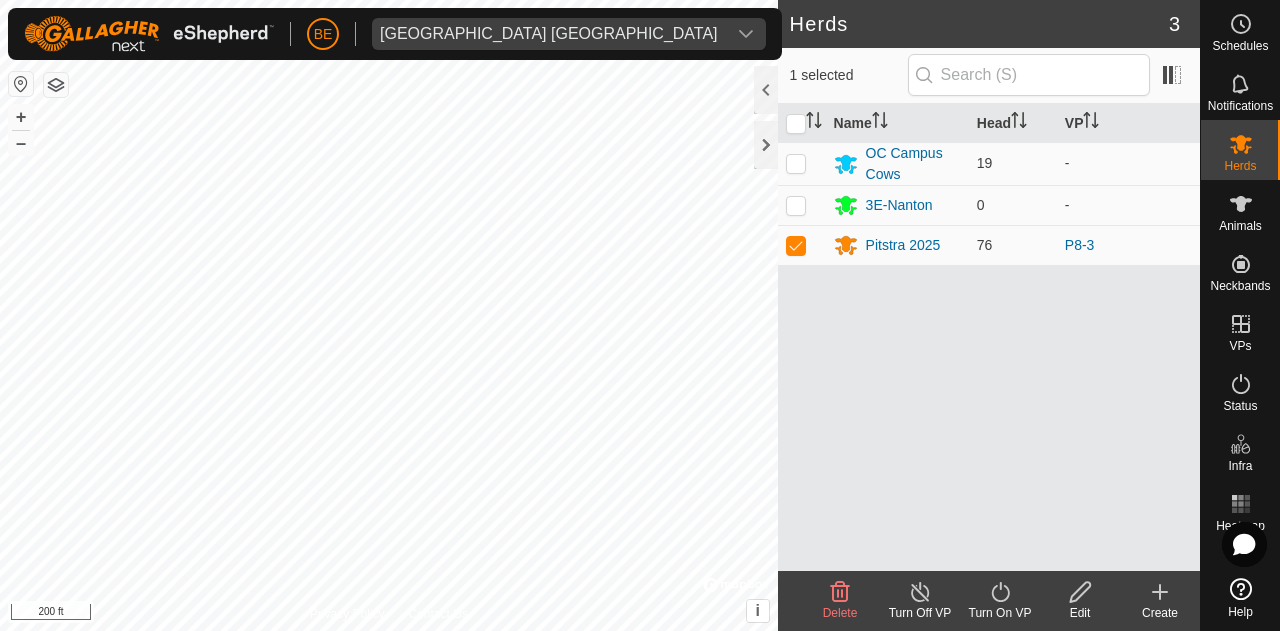 click 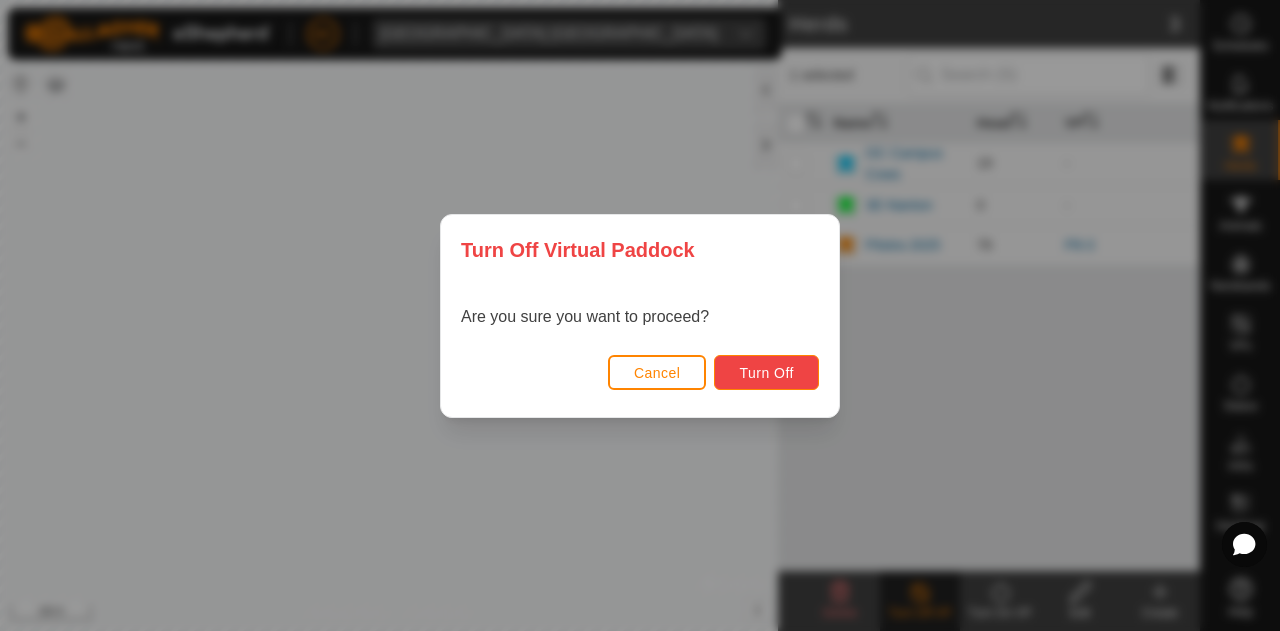 click on "Turn Off" at bounding box center (766, 372) 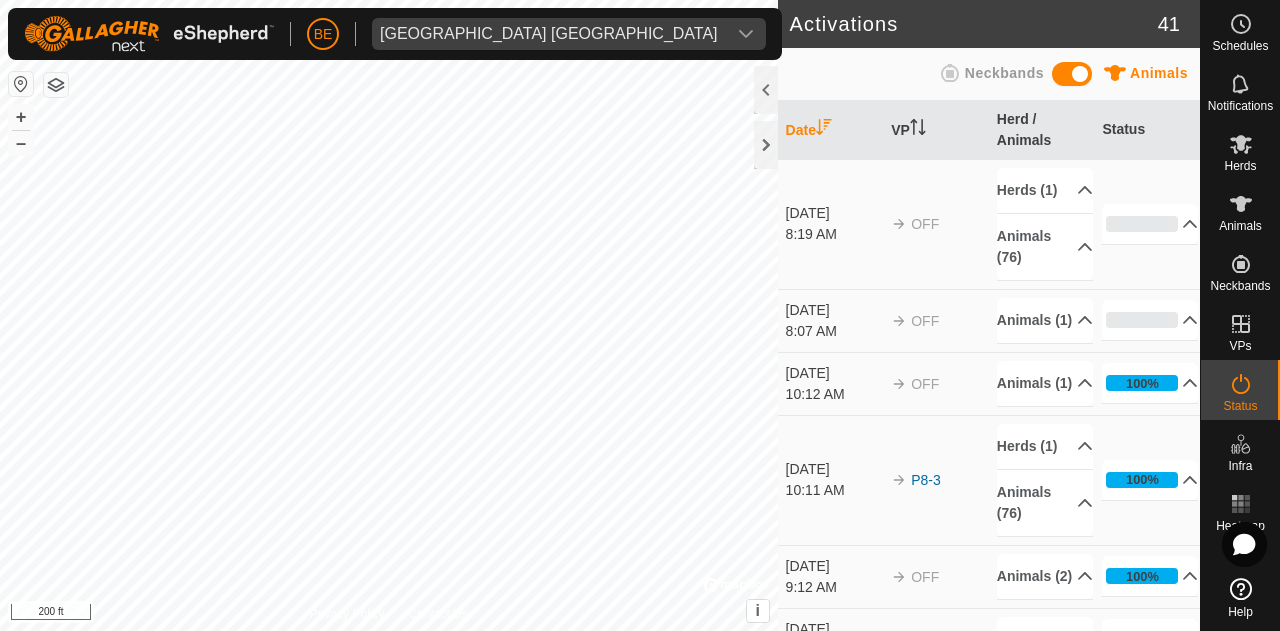 scroll, scrollTop: 0, scrollLeft: 0, axis: both 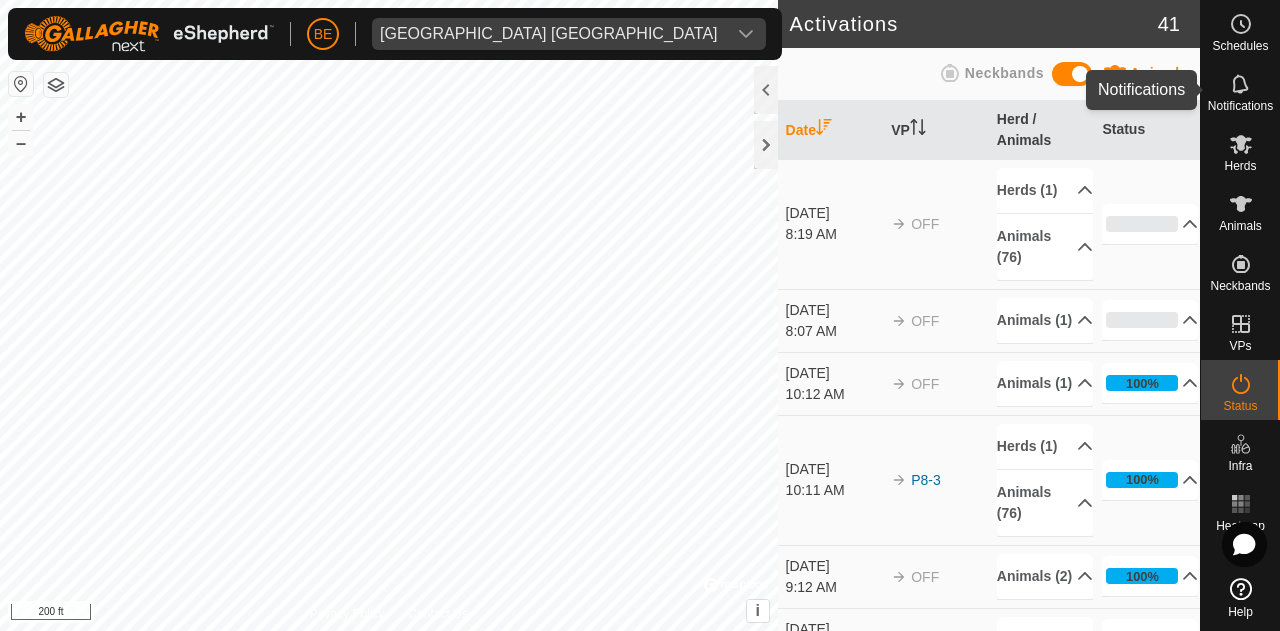 click 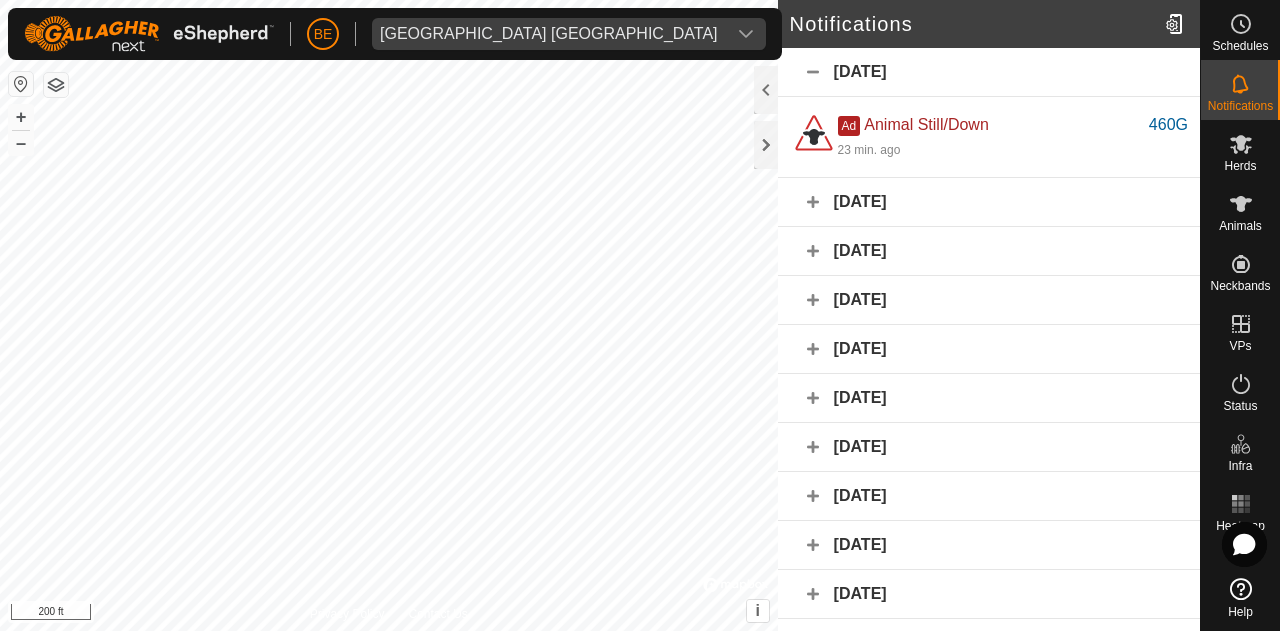 click on "Today" 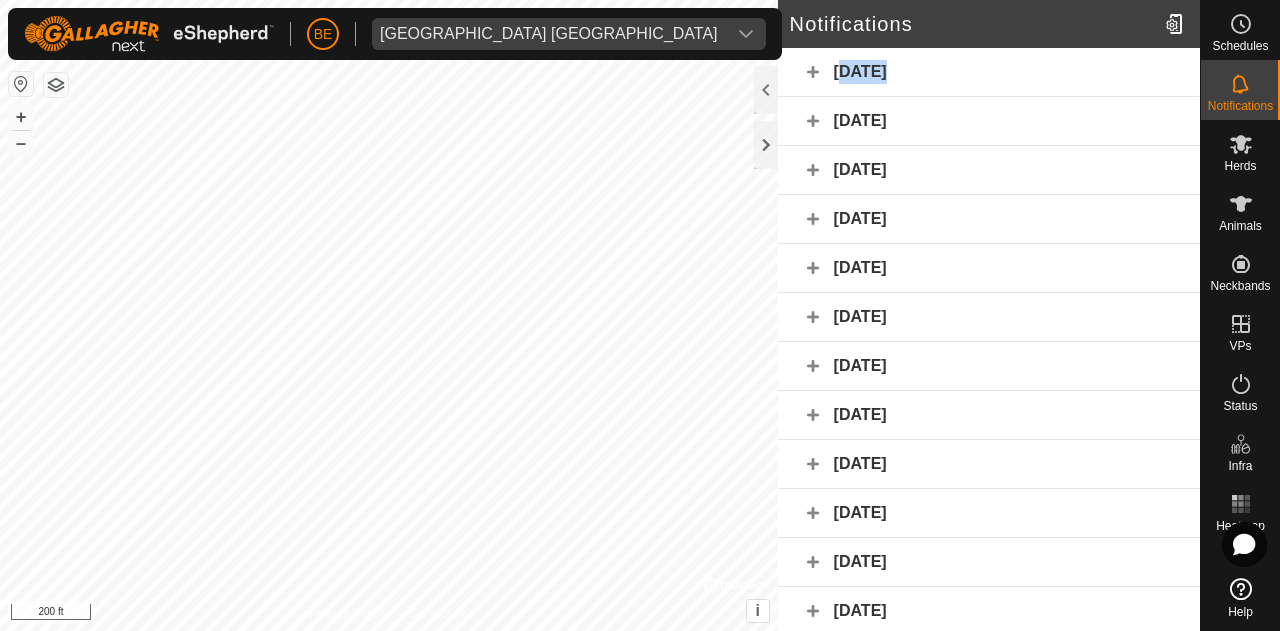 click on "Today" 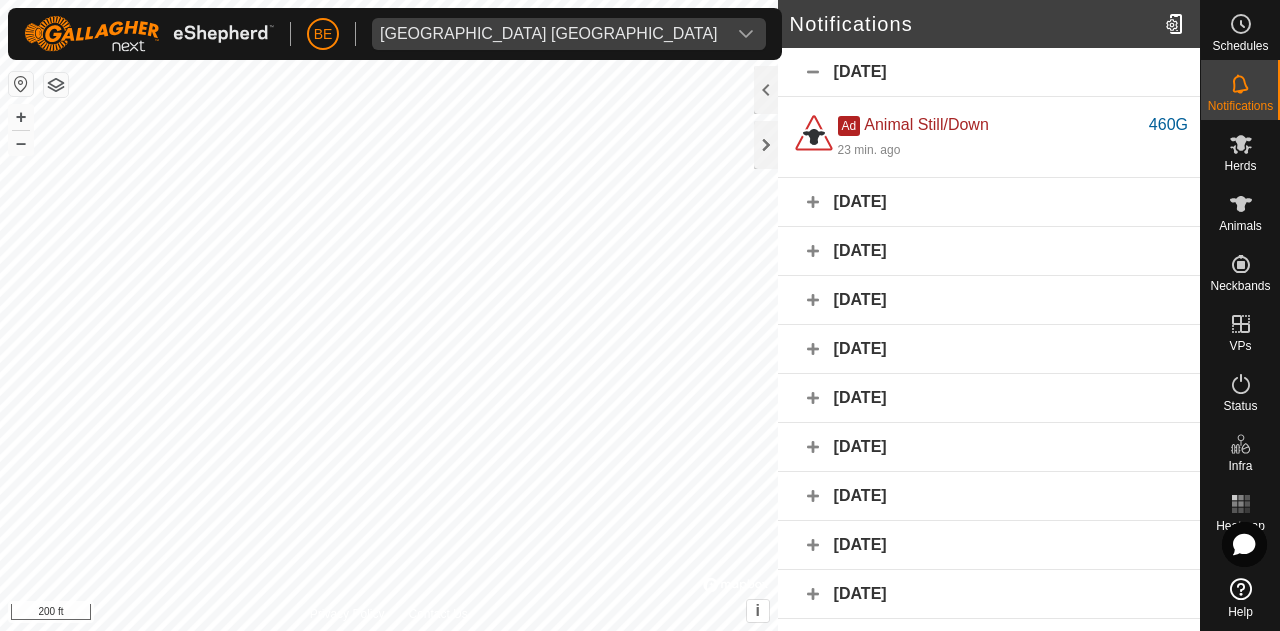 click on "Yesterday" 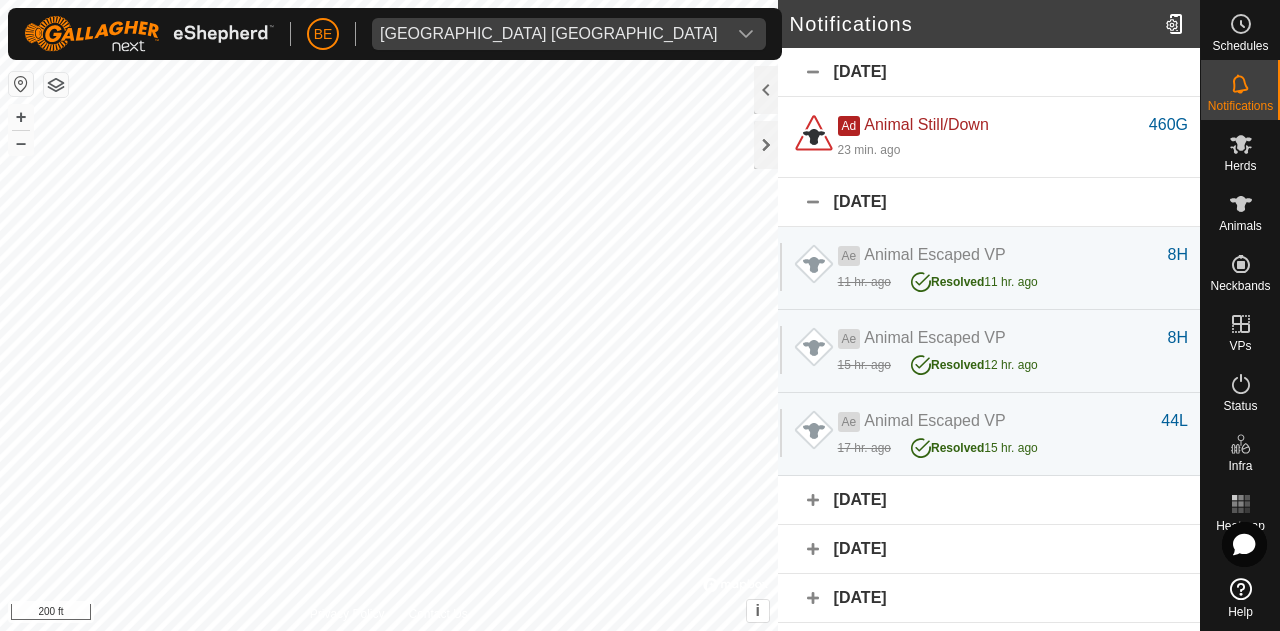 click on "Today" 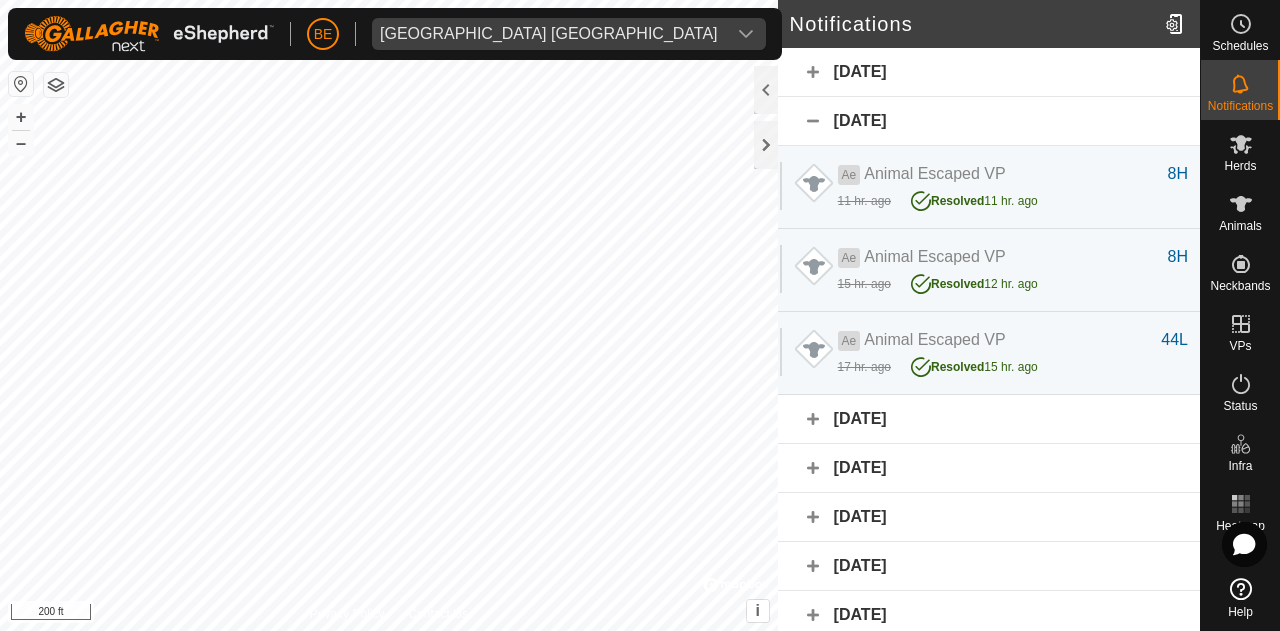 click on "Today" 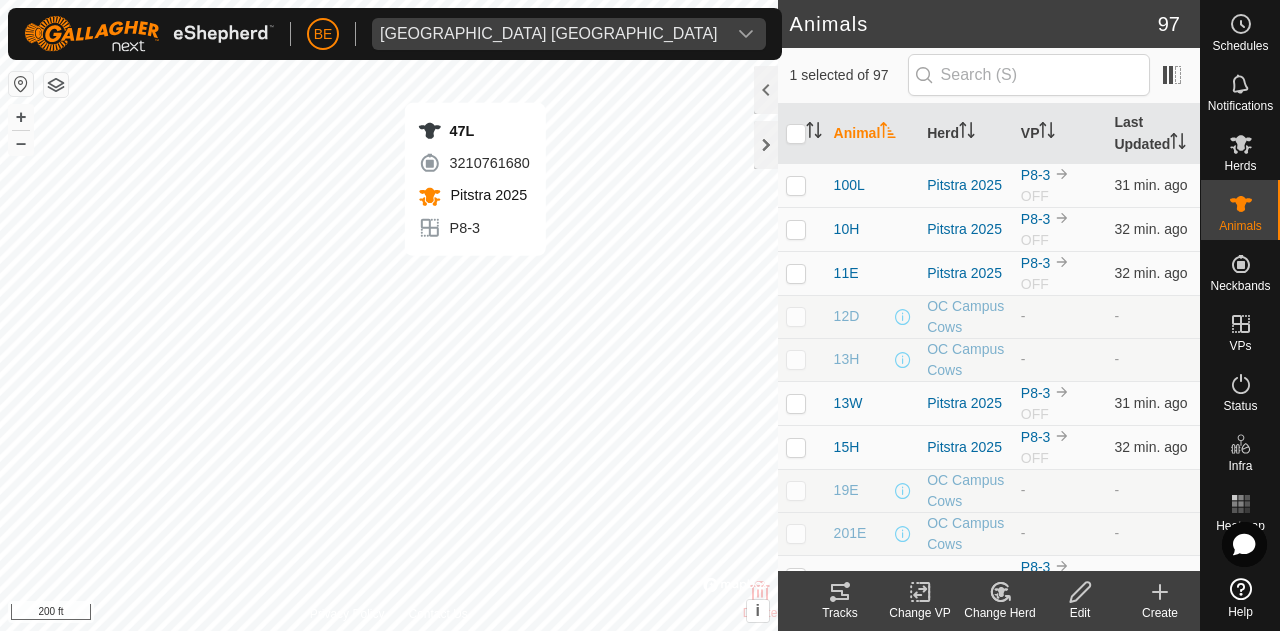 checkbox on "true" 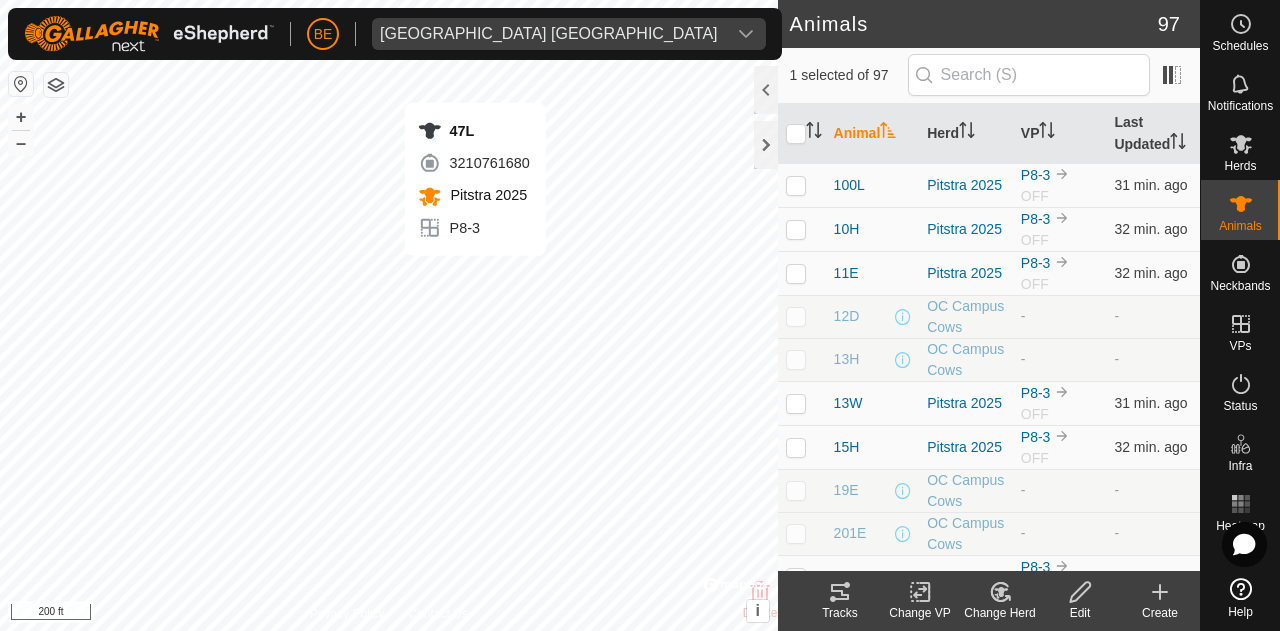 checkbox on "false" 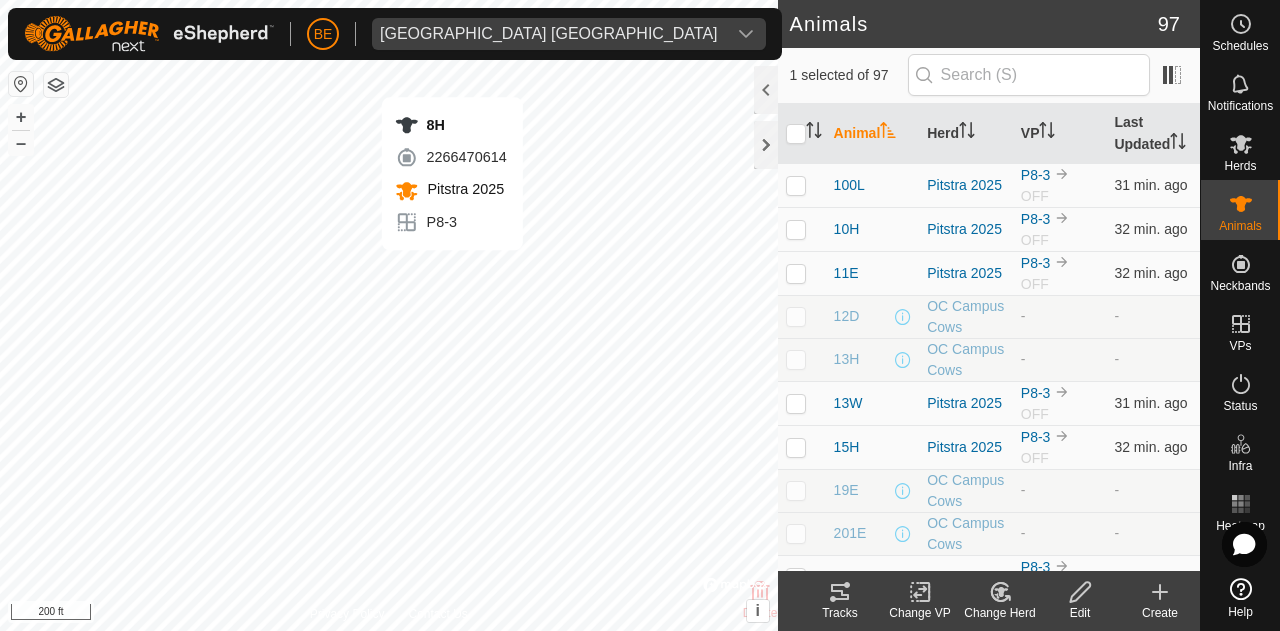 checkbox on "false" 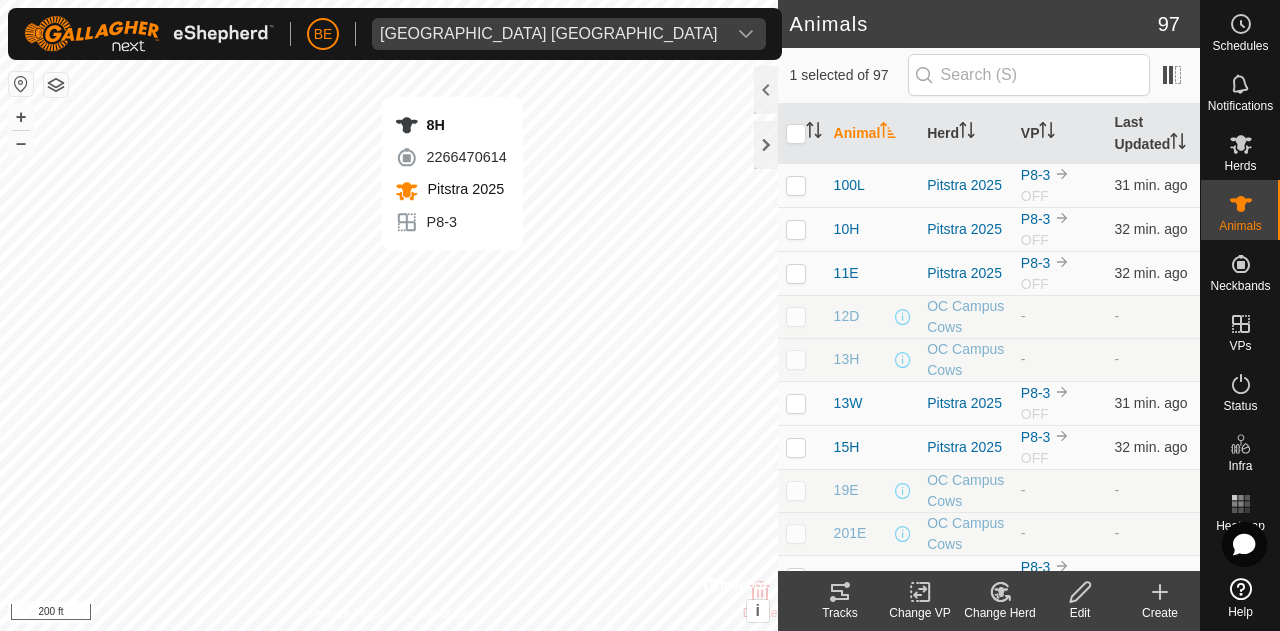 checkbox on "true" 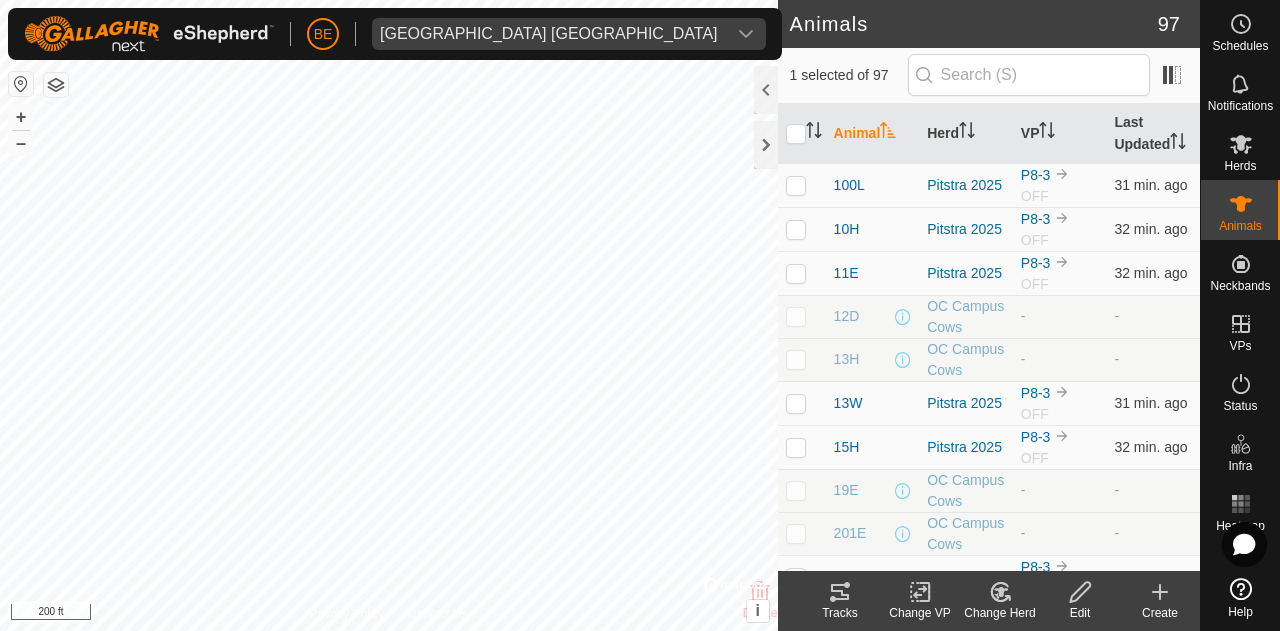 click 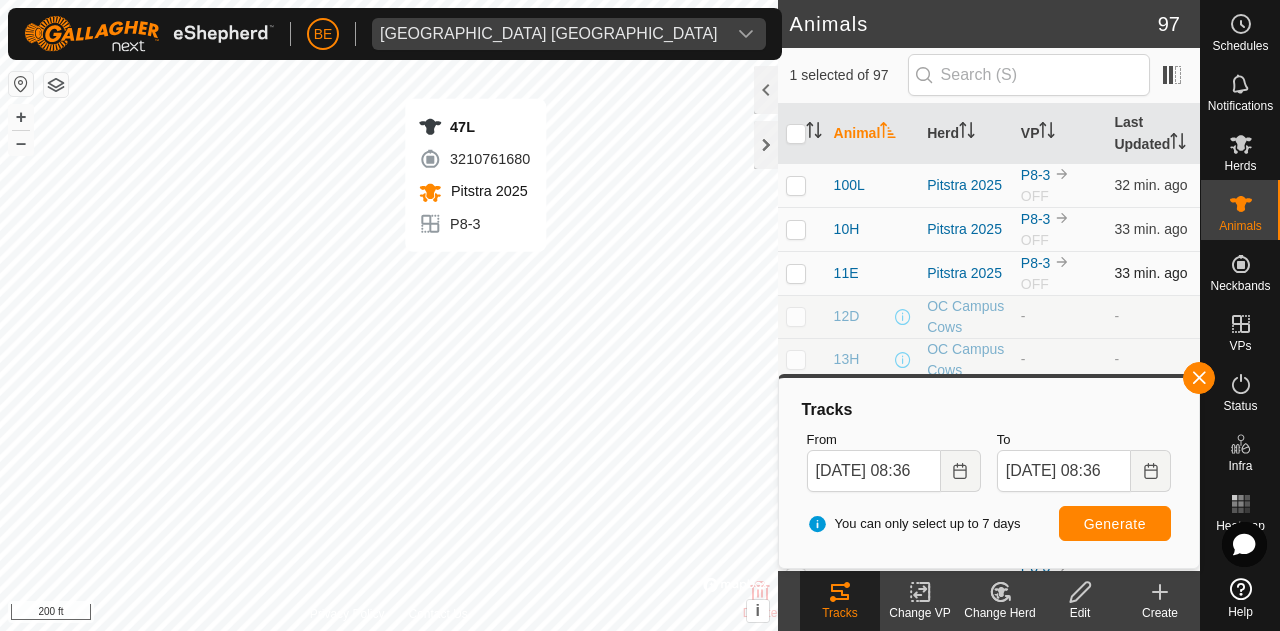 checkbox on "true" 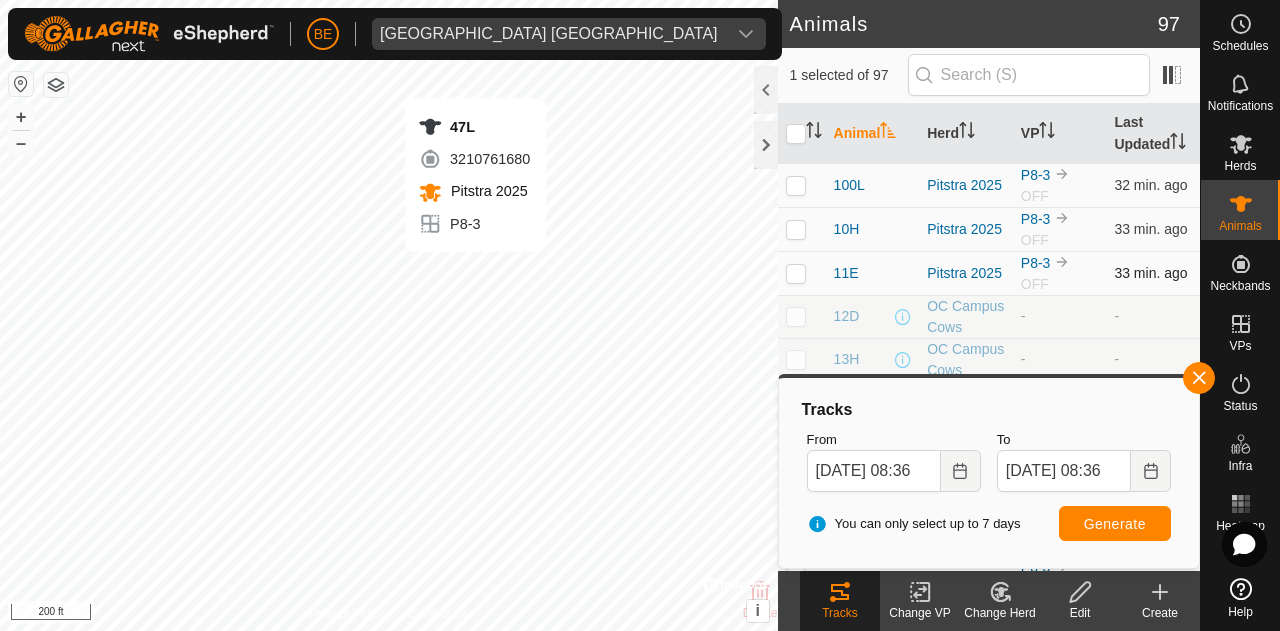 checkbox on "false" 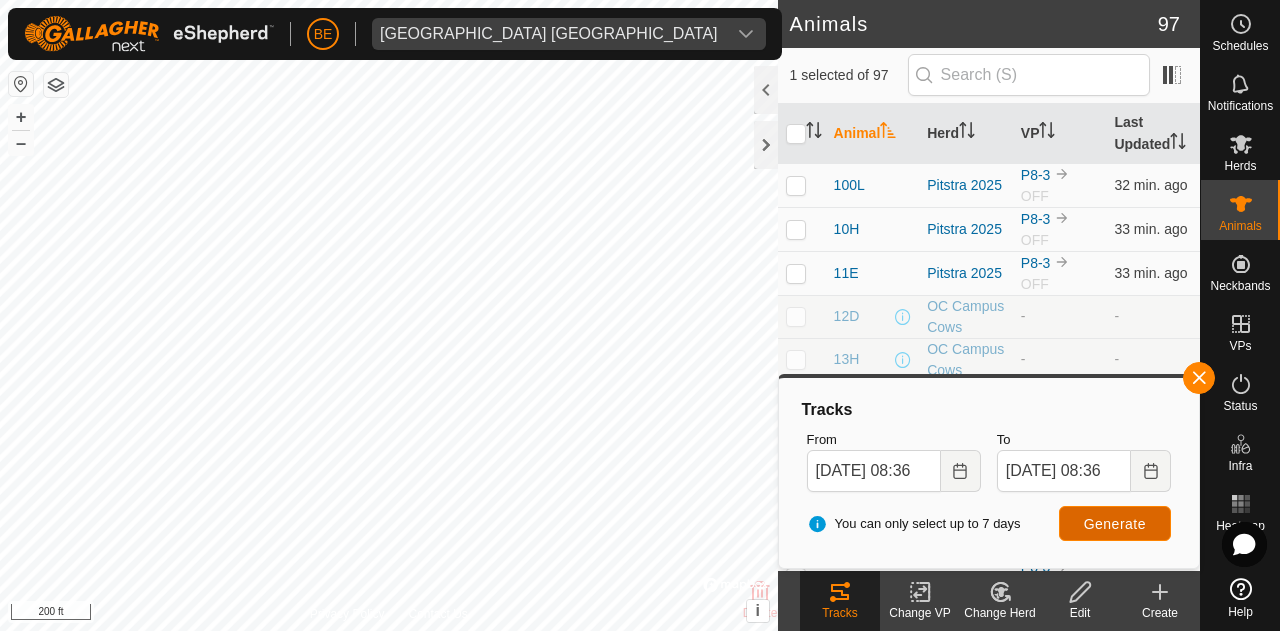 click on "Generate" at bounding box center [1115, 523] 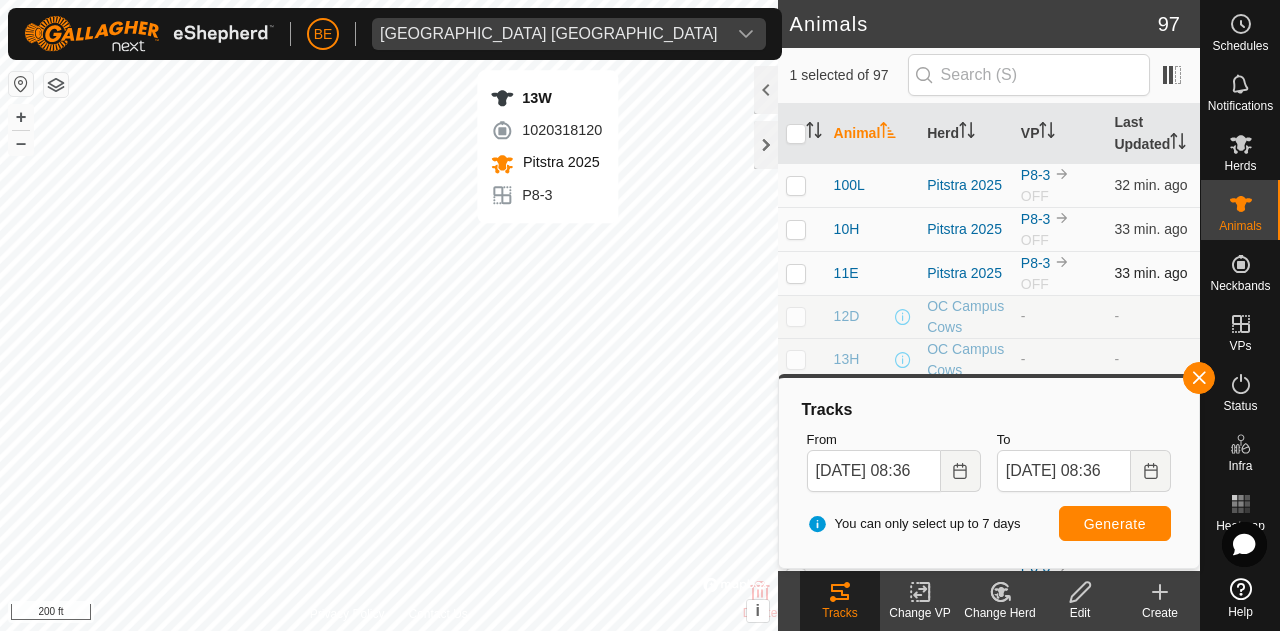 checkbox on "true" 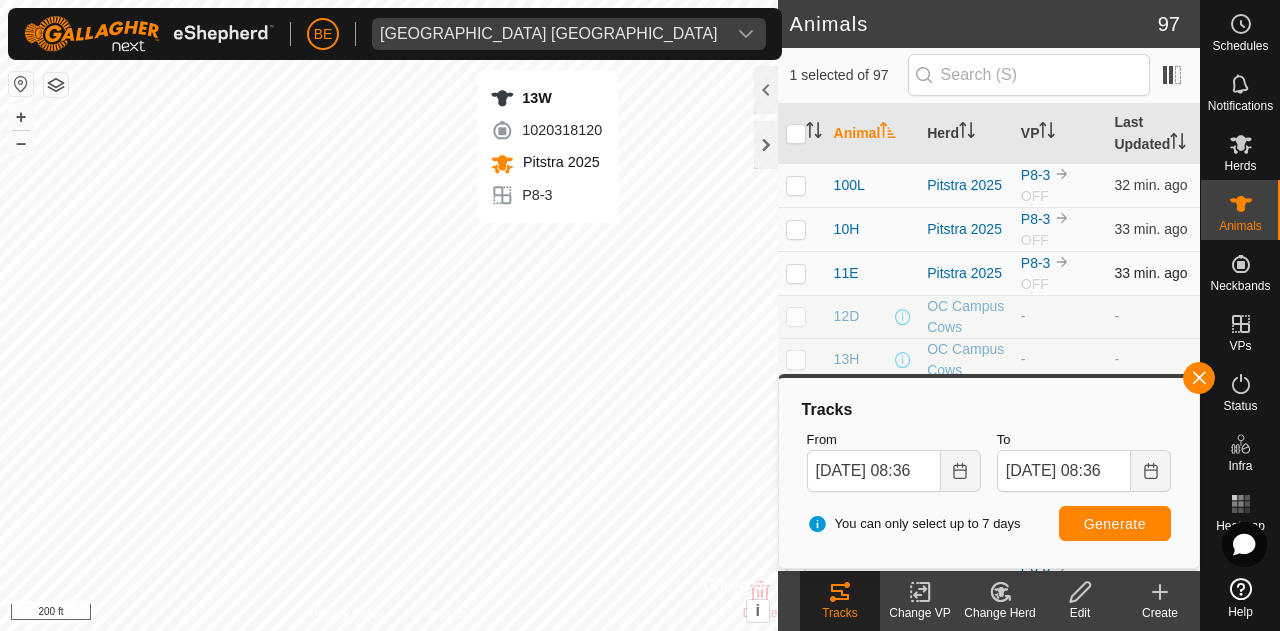 checkbox on "false" 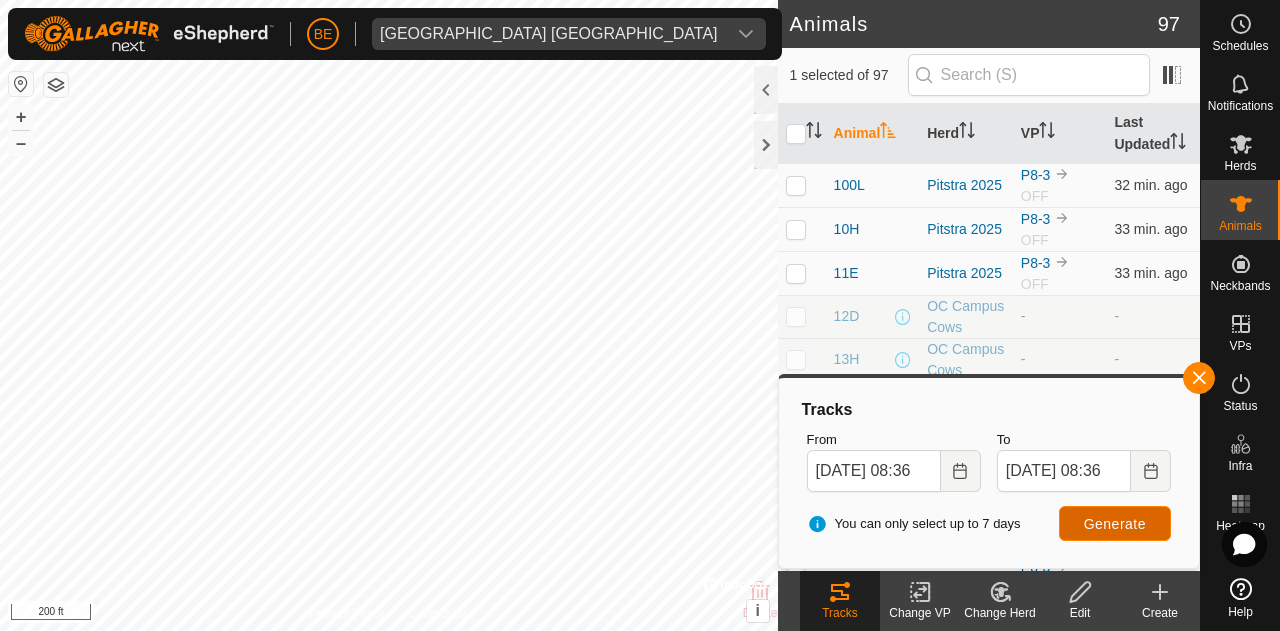 click on "Generate" at bounding box center [1115, 523] 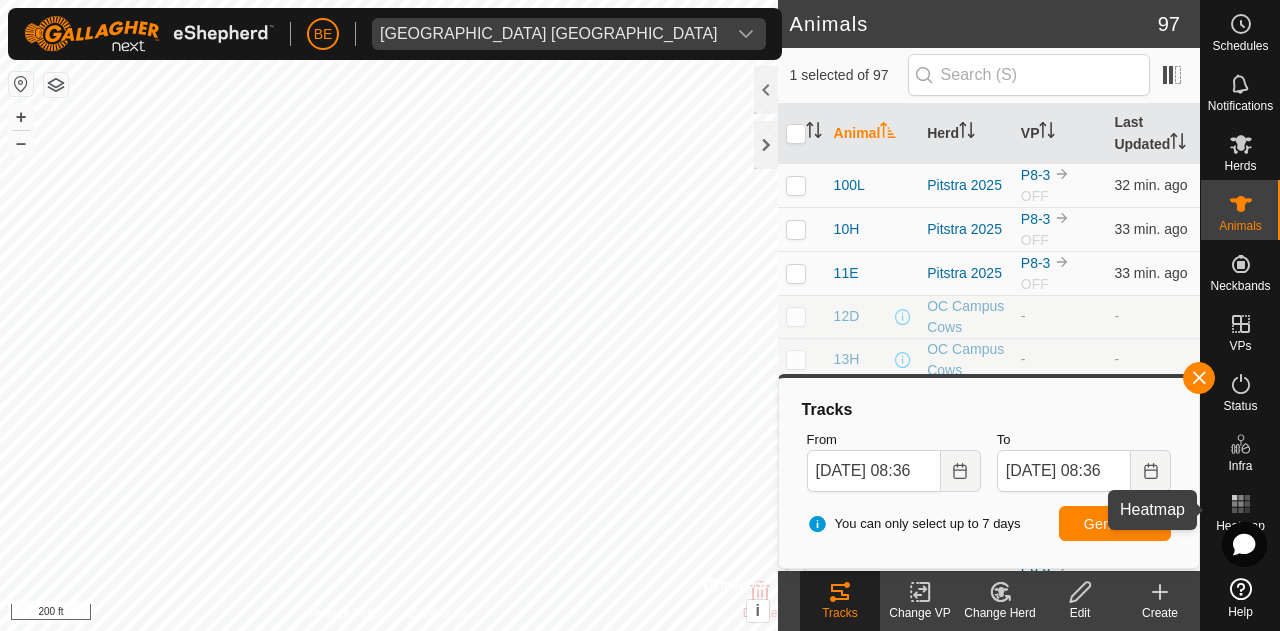 click 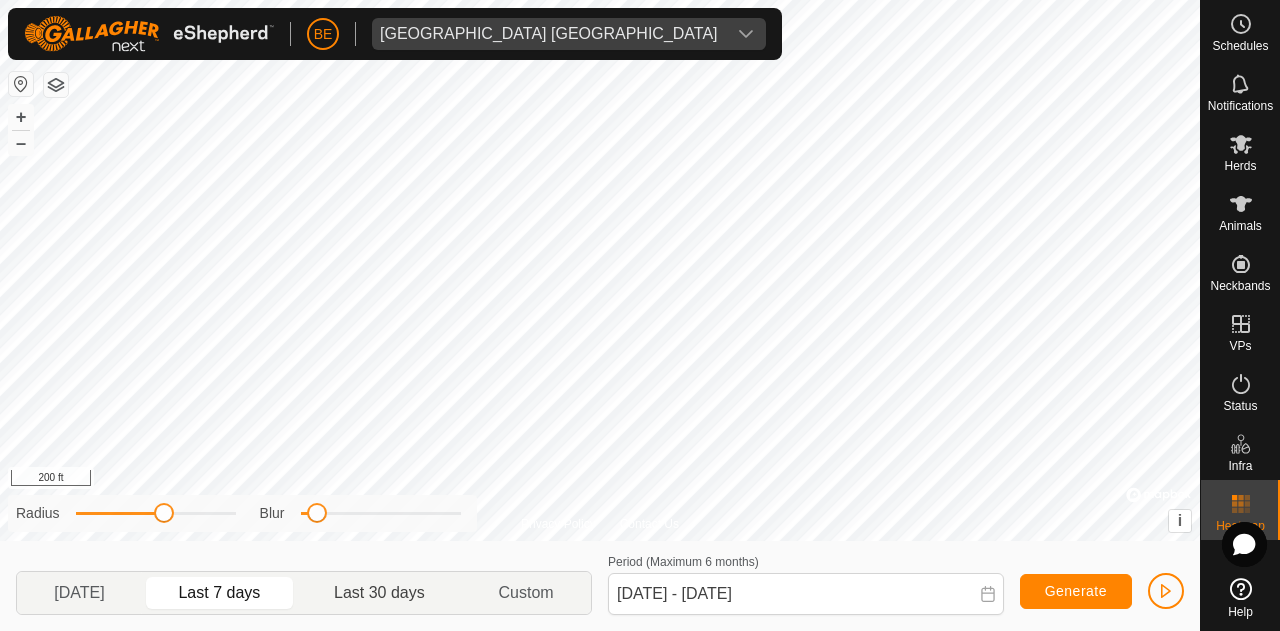 click on "Last 30 days" 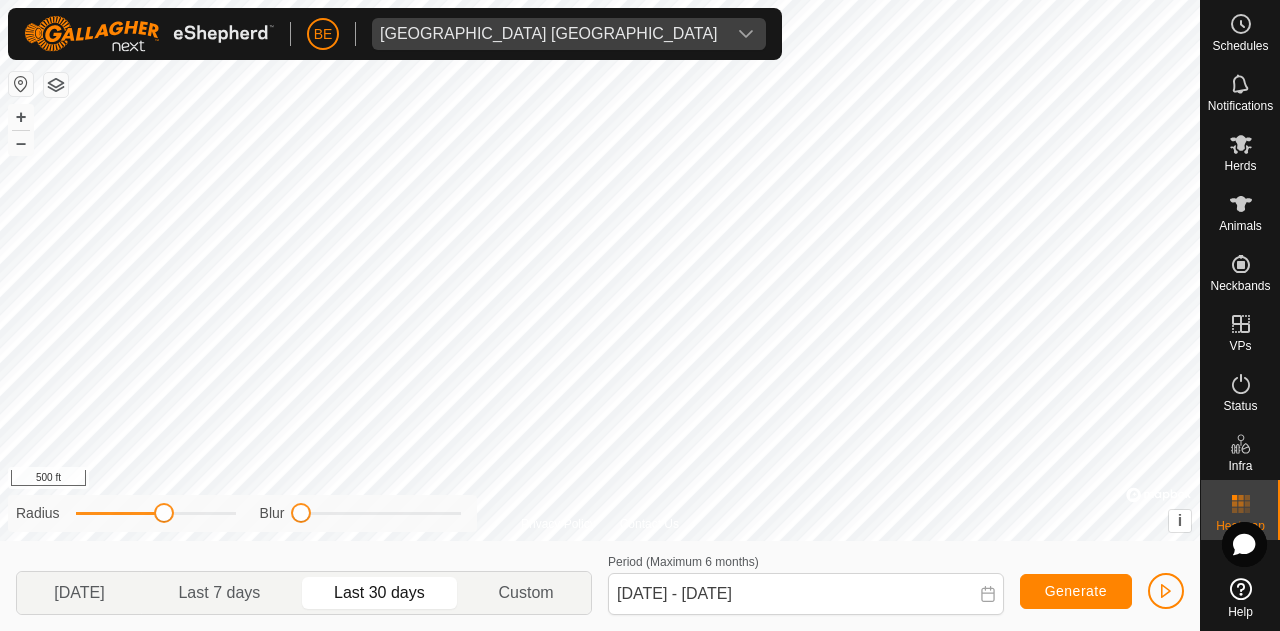 drag, startPoint x: 318, startPoint y: 516, endPoint x: 249, endPoint y: 496, distance: 71.8401 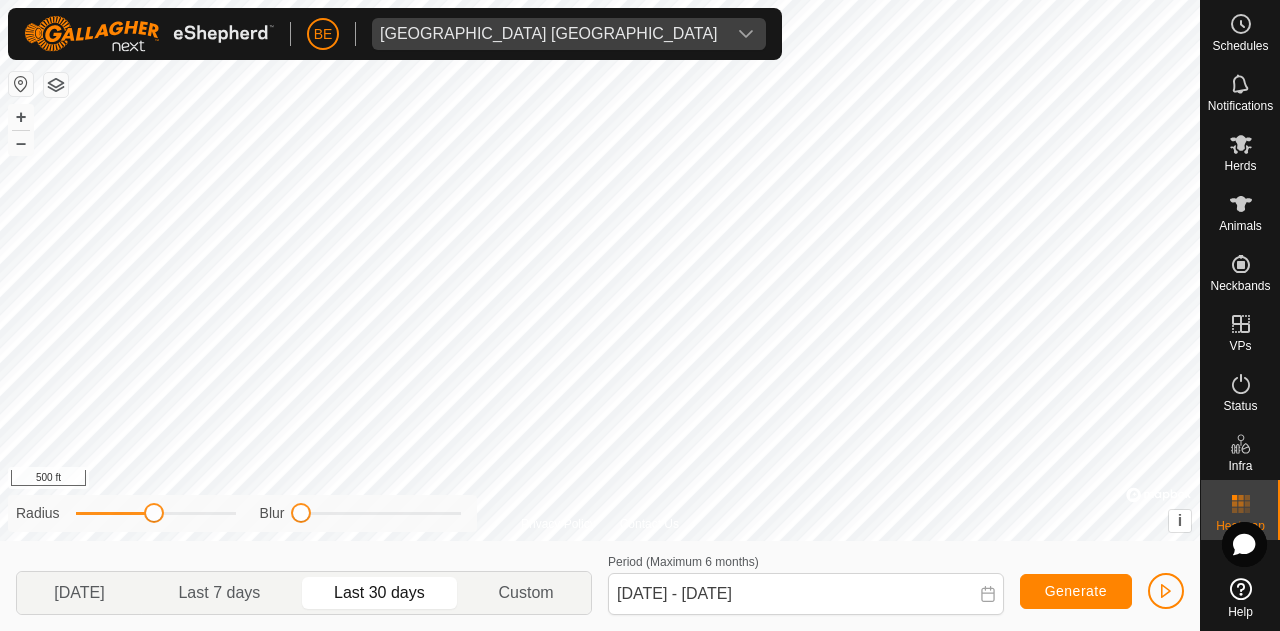 drag, startPoint x: 163, startPoint y: 504, endPoint x: 158, endPoint y: 520, distance: 16.763054 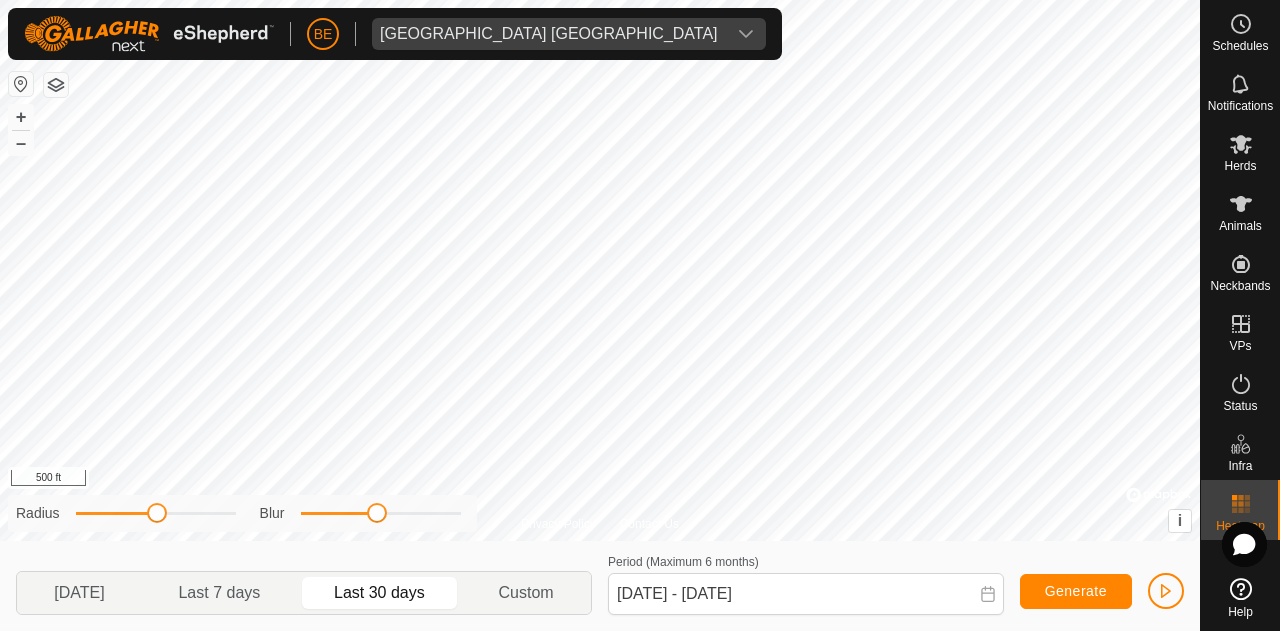 drag, startPoint x: 302, startPoint y: 518, endPoint x: 380, endPoint y: 516, distance: 78.025635 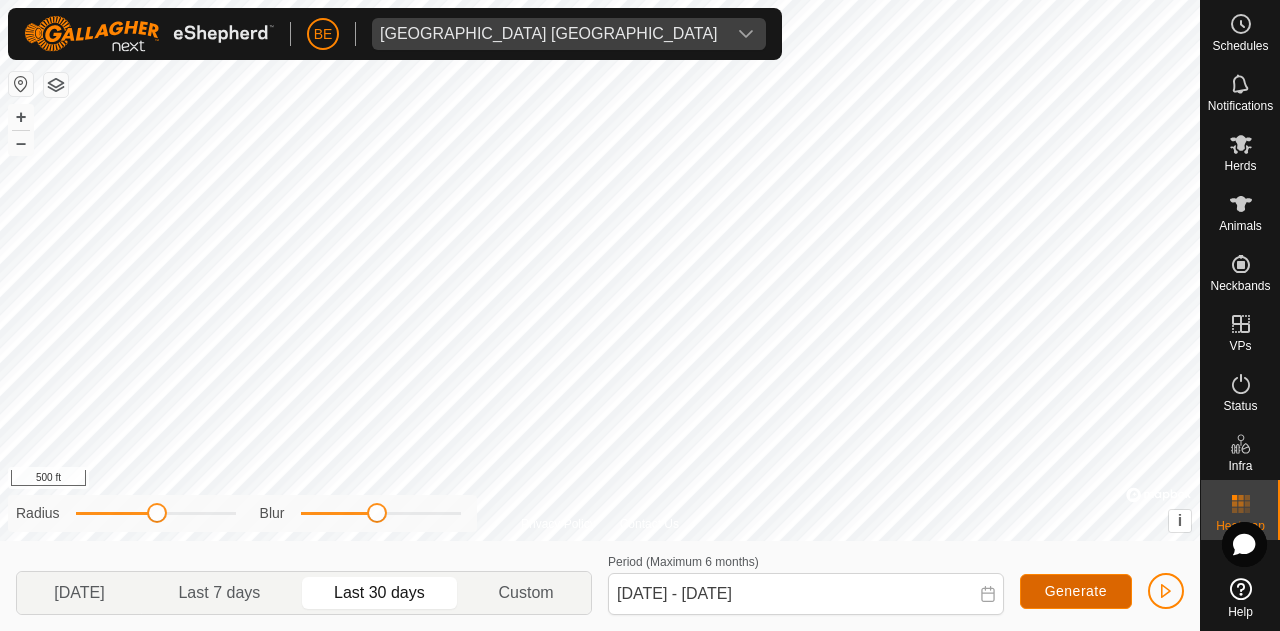 click on "Generate" 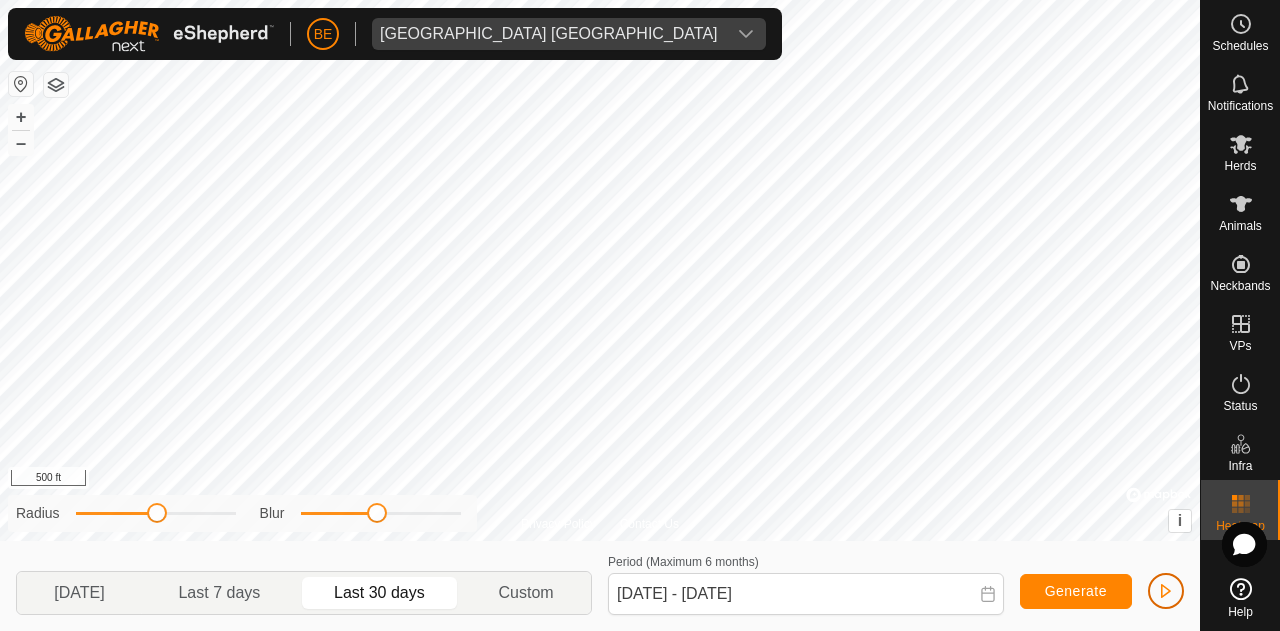 click 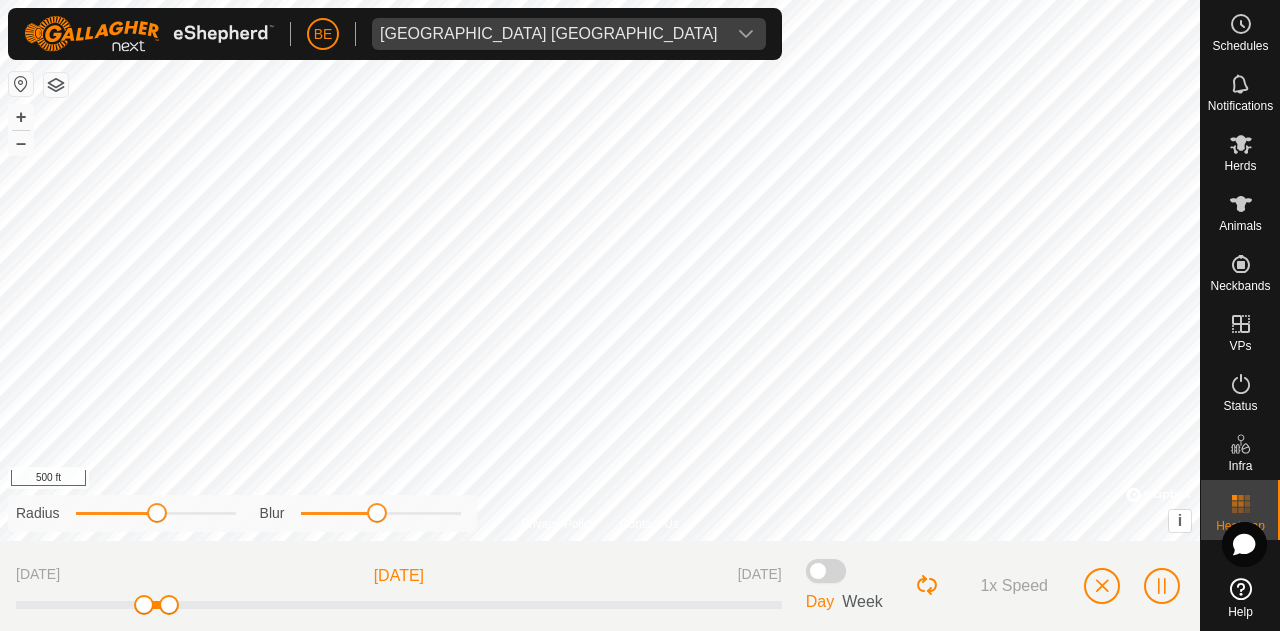 click on "1x Speed" 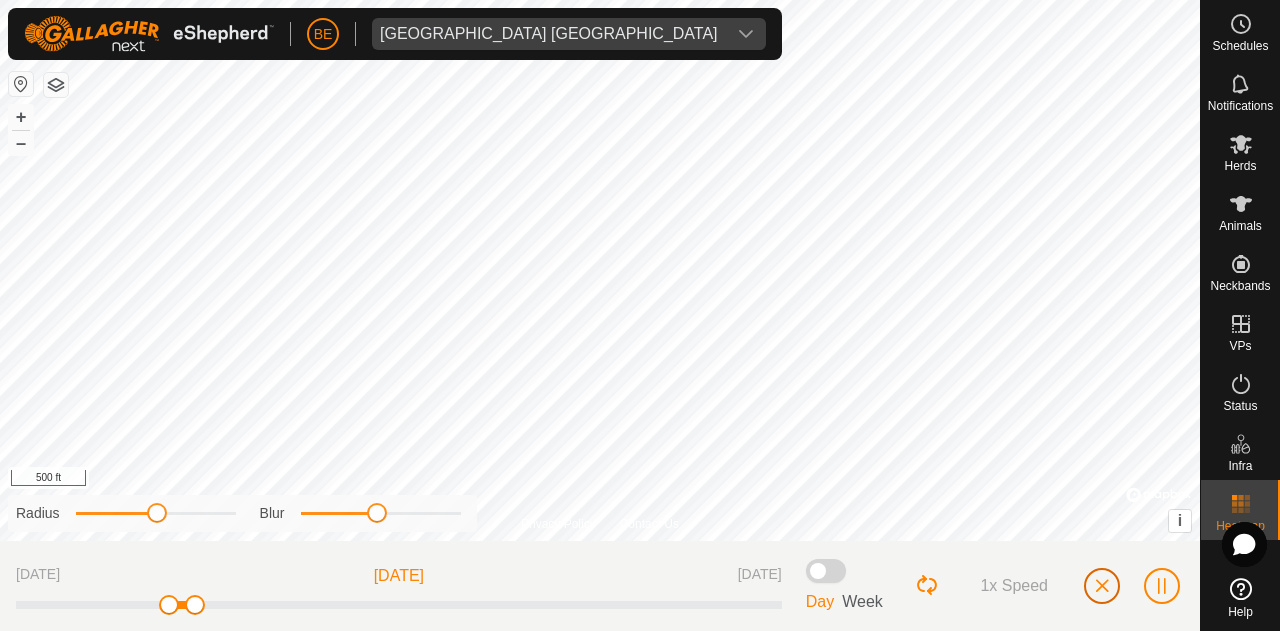 click 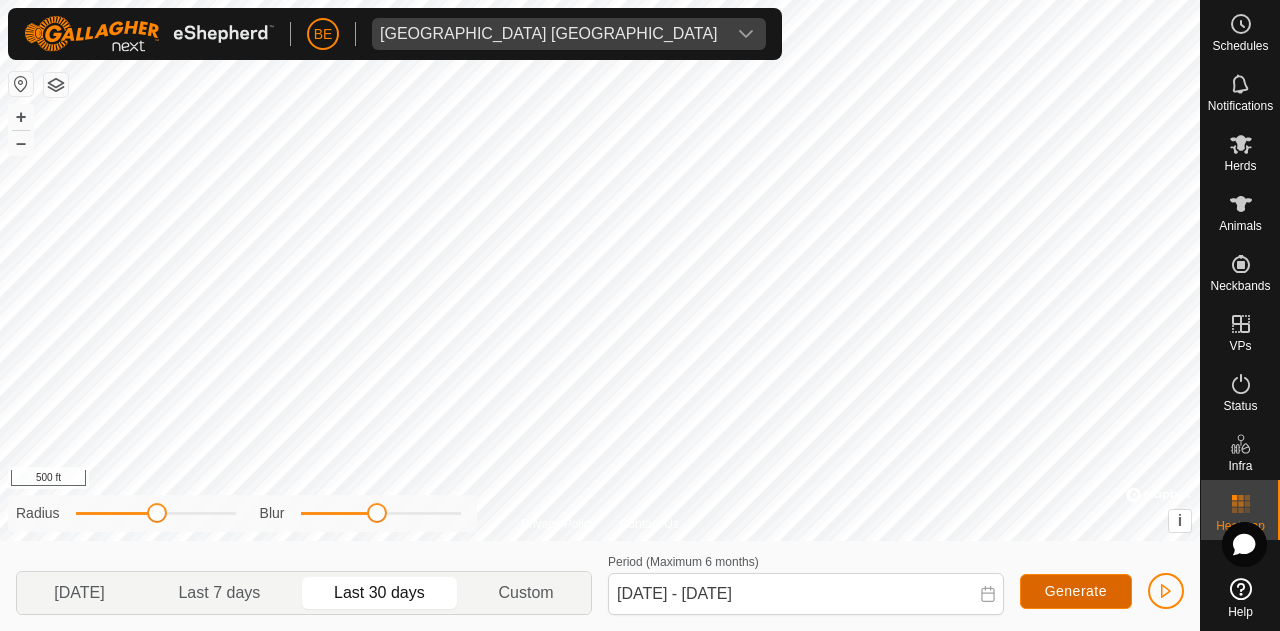 click on "Generate" 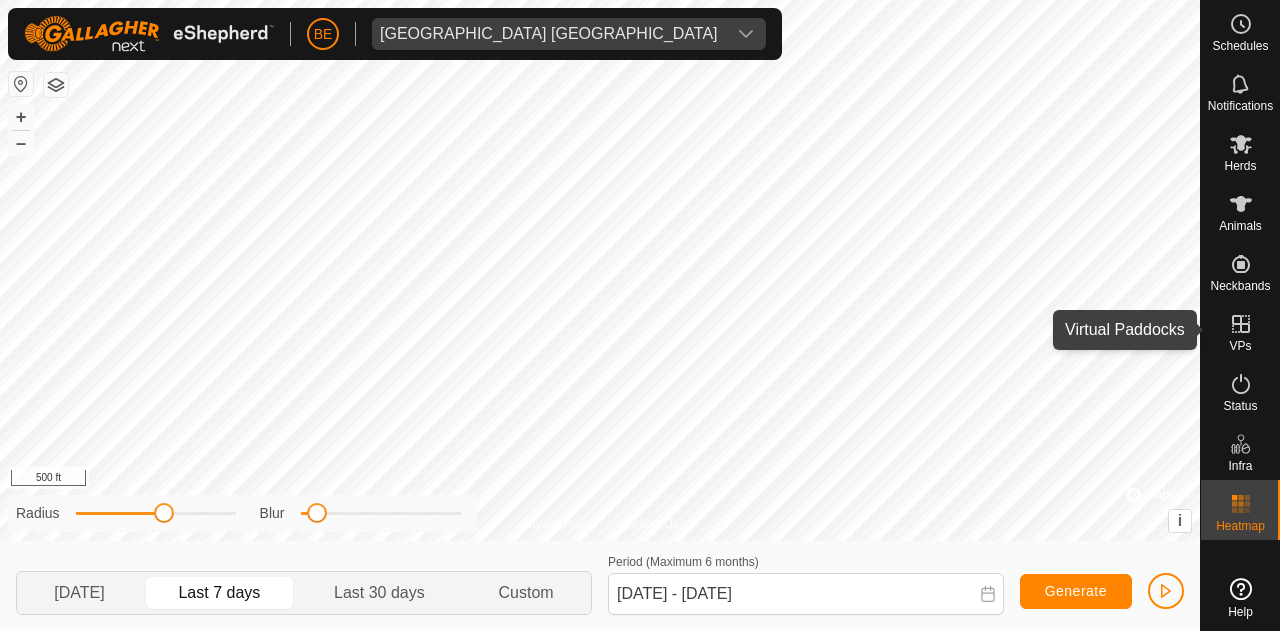 scroll, scrollTop: 0, scrollLeft: 0, axis: both 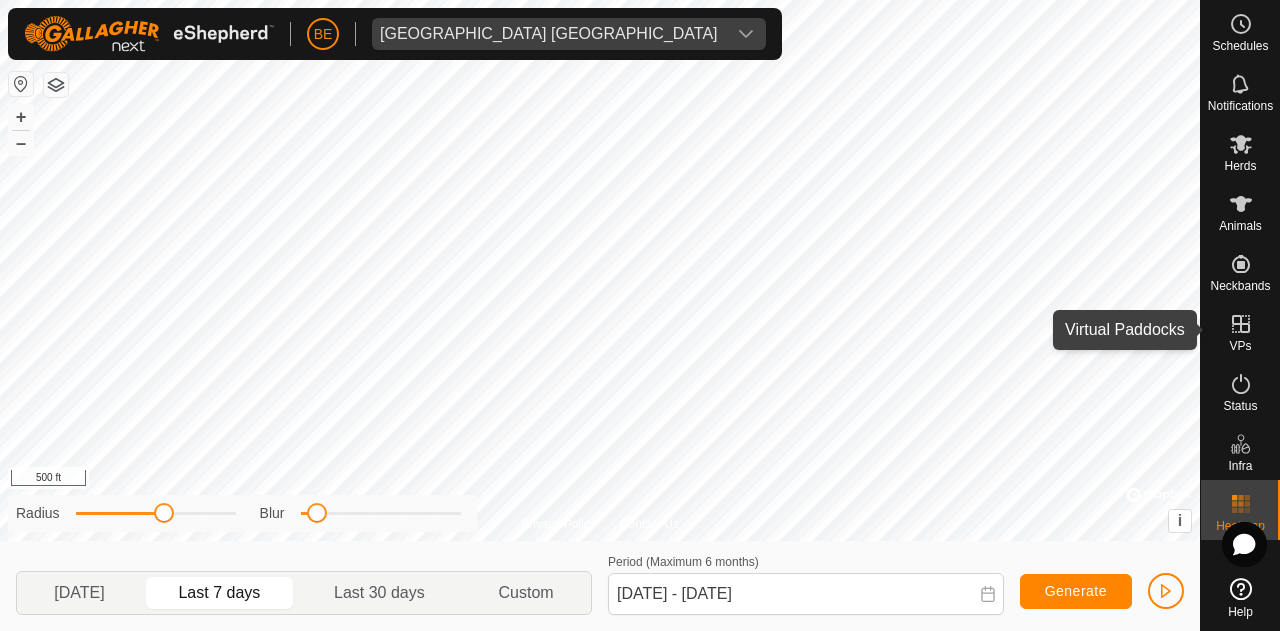 click on "VPs" at bounding box center [1240, 346] 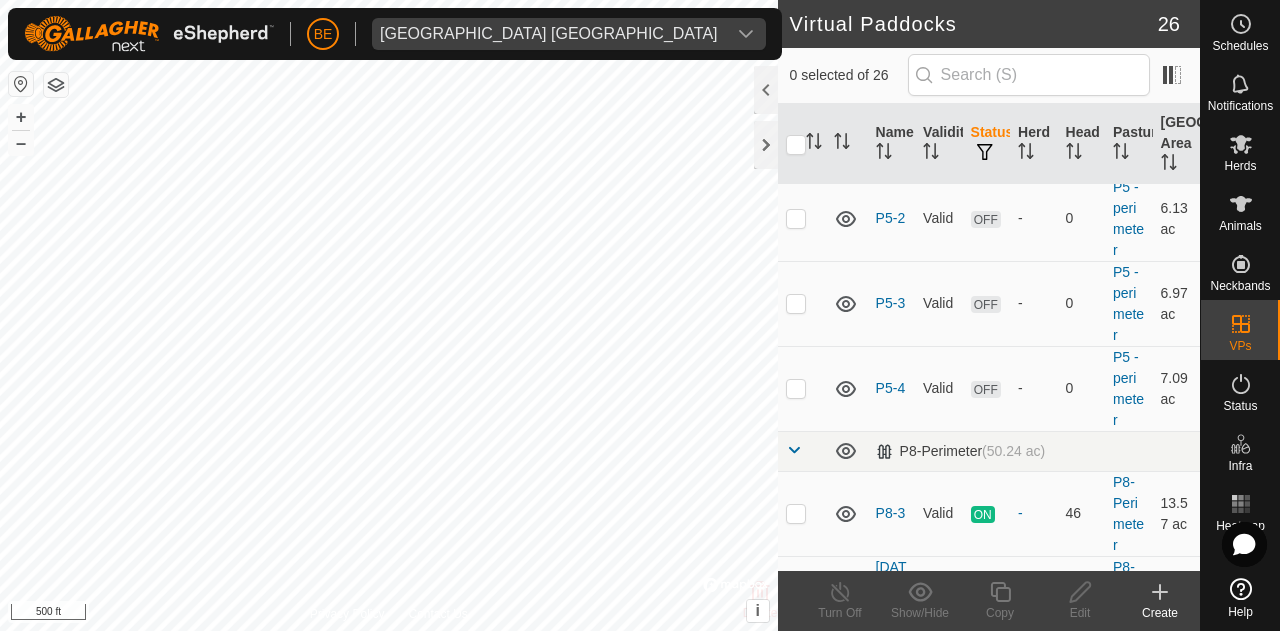 scroll, scrollTop: 292, scrollLeft: 0, axis: vertical 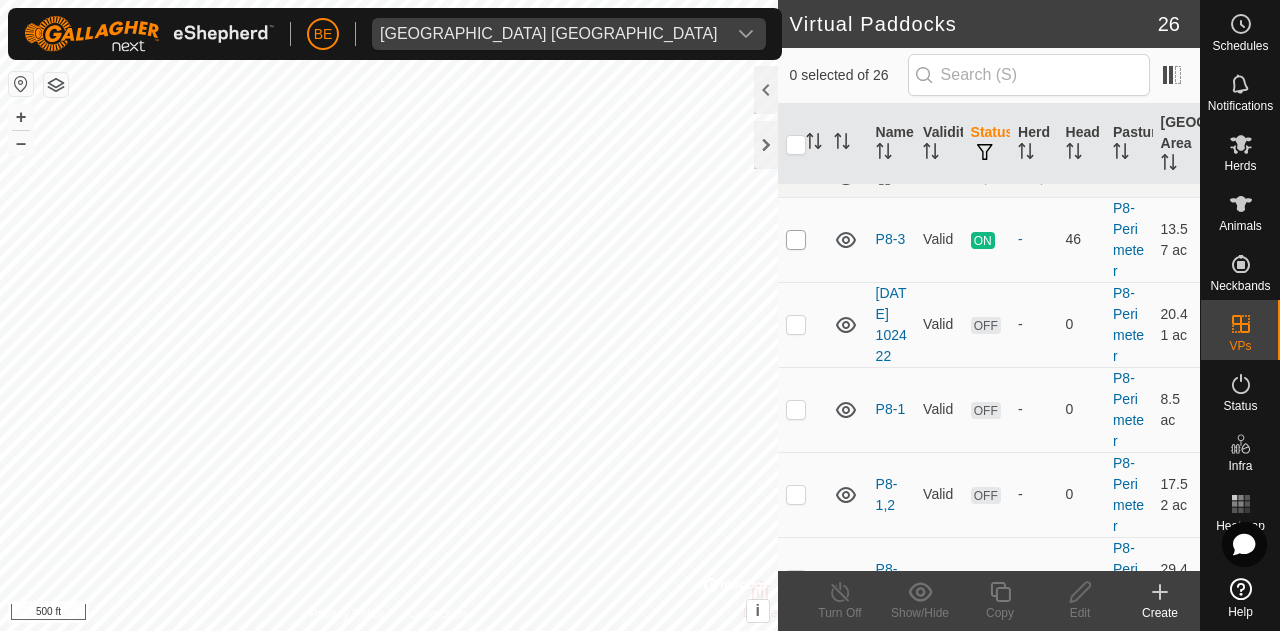 click at bounding box center [796, 240] 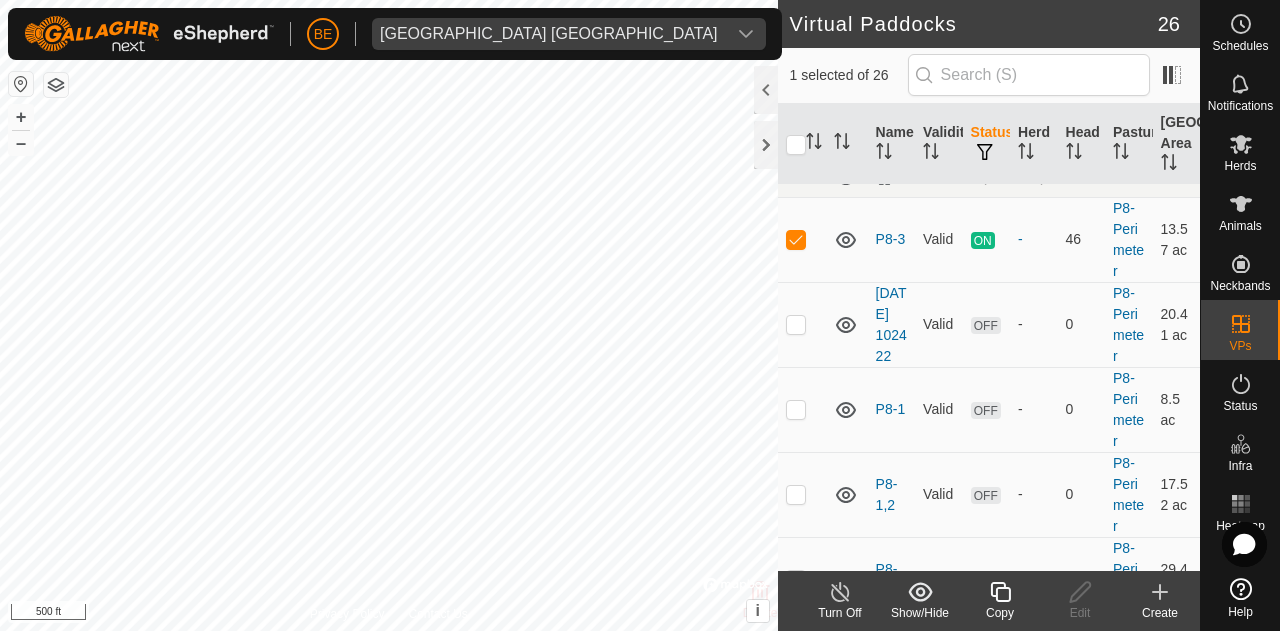 click 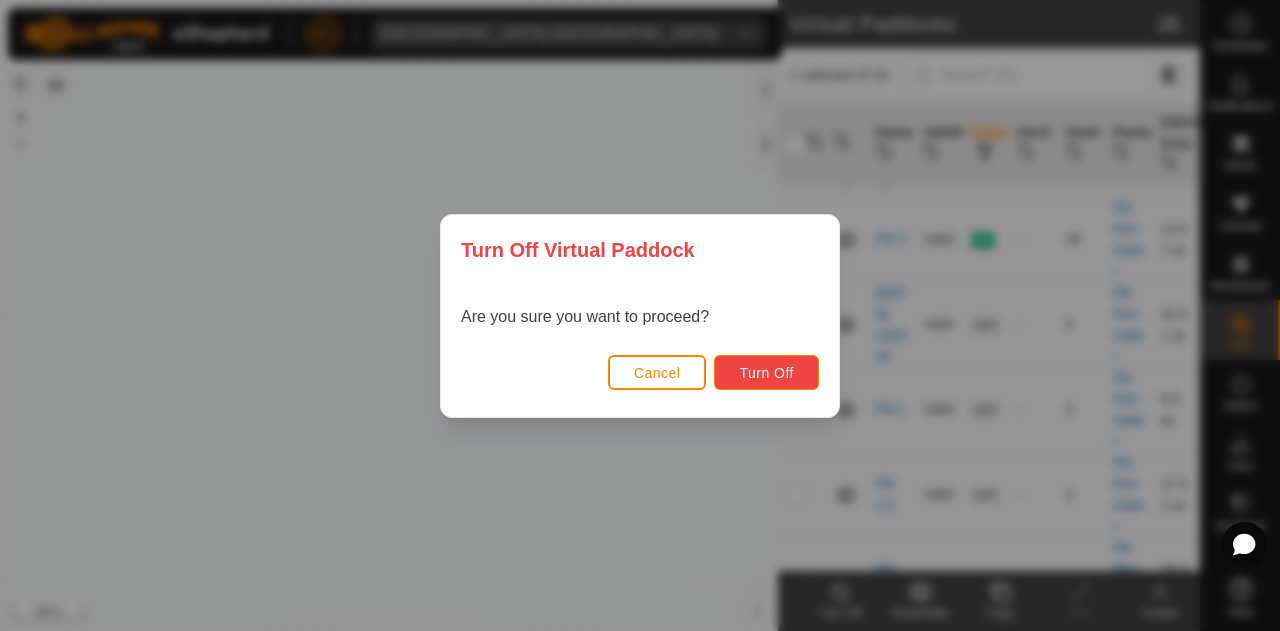 click on "Turn Off" at bounding box center (766, 372) 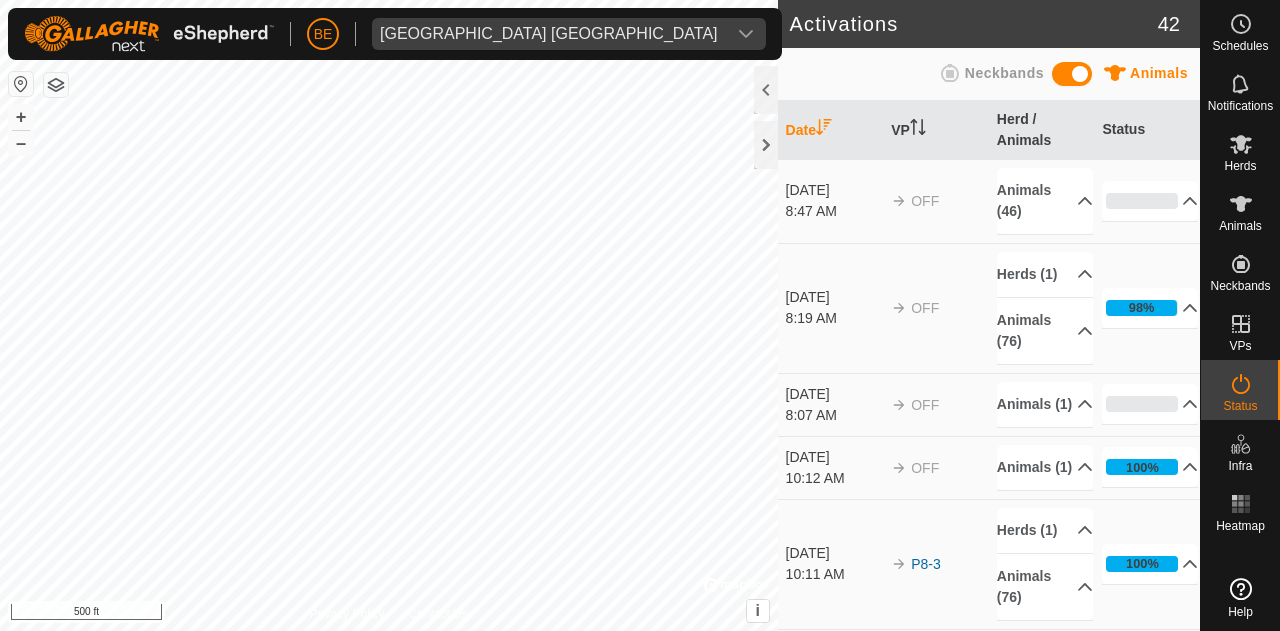 scroll, scrollTop: 0, scrollLeft: 0, axis: both 